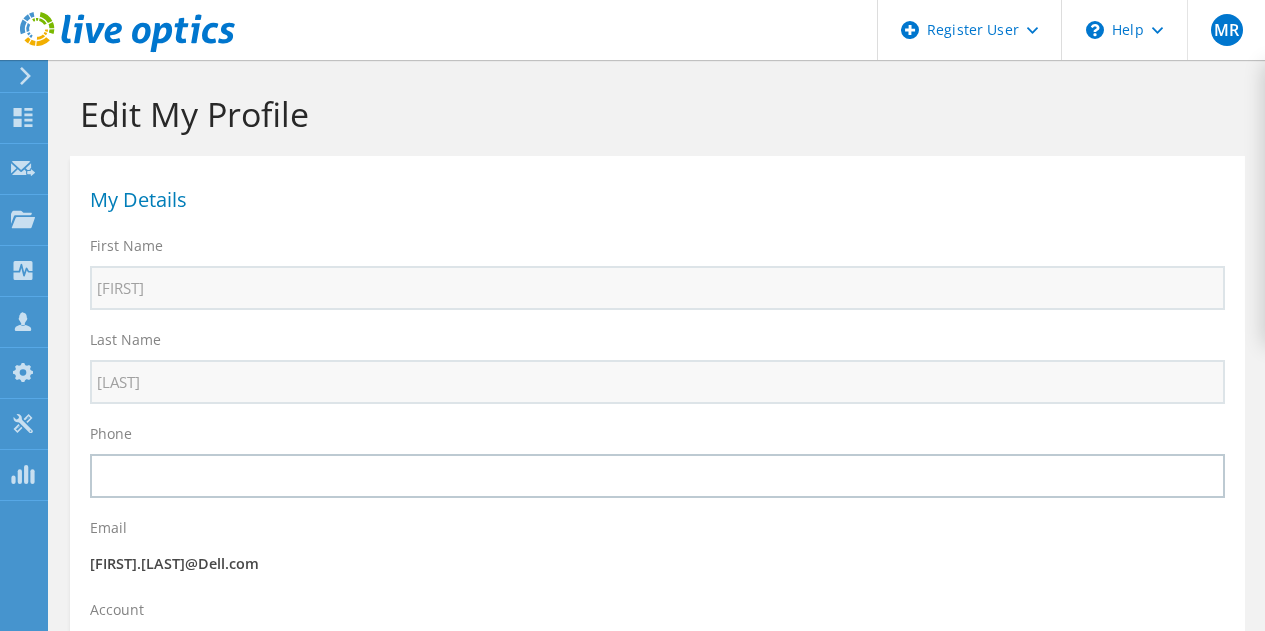 scroll, scrollTop: 0, scrollLeft: 0, axis: both 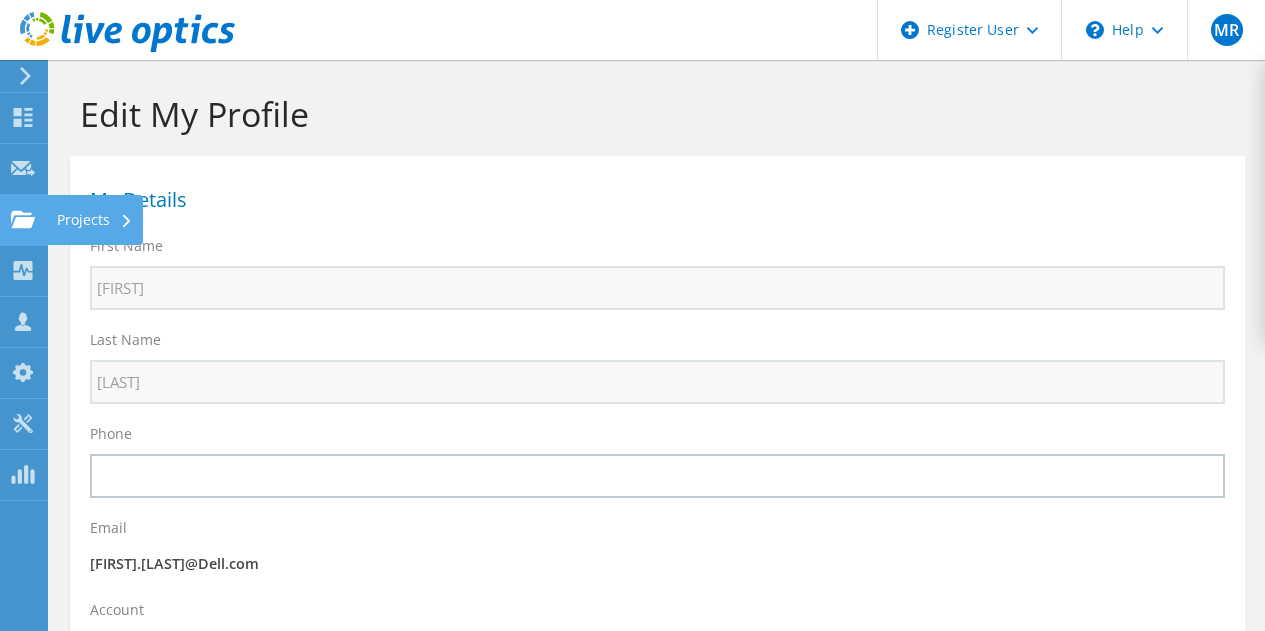 click on "Projects" at bounding box center [95, 220] 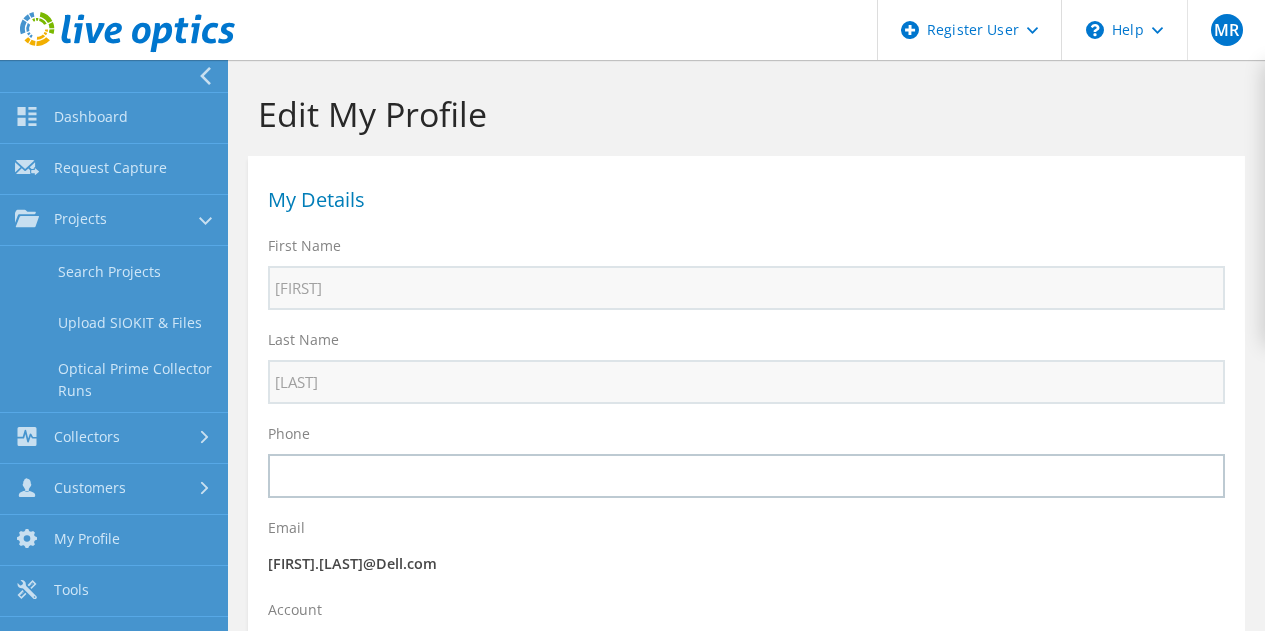 click on "Search Projects" at bounding box center (114, 271) 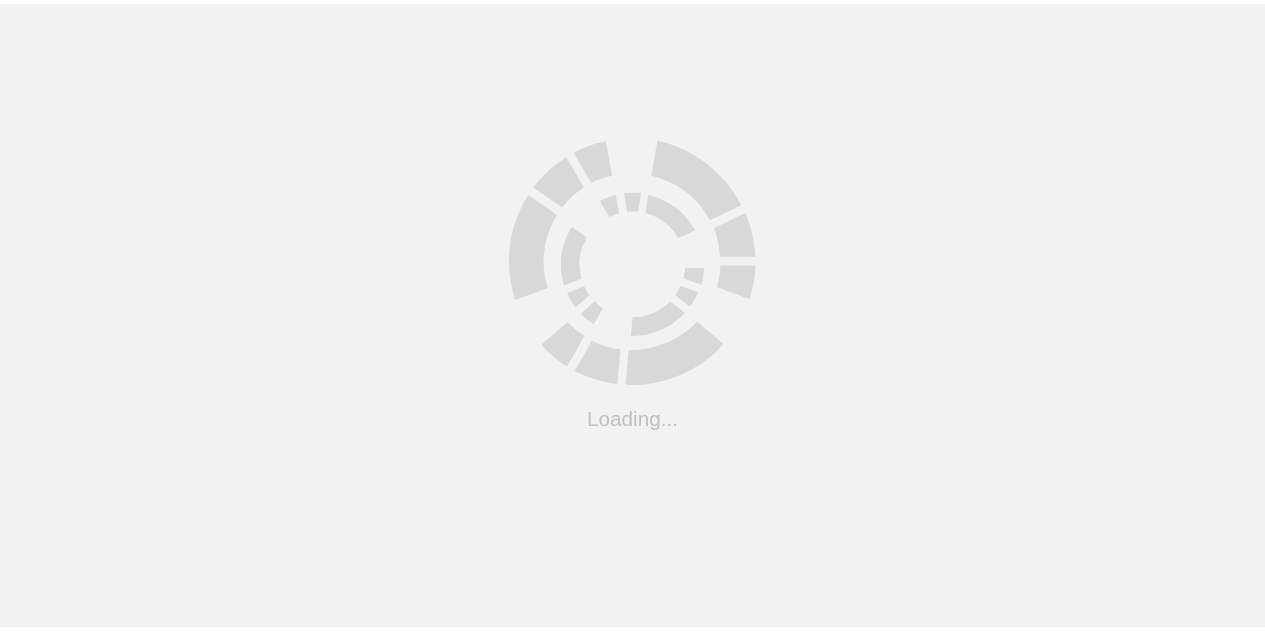scroll, scrollTop: 0, scrollLeft: 0, axis: both 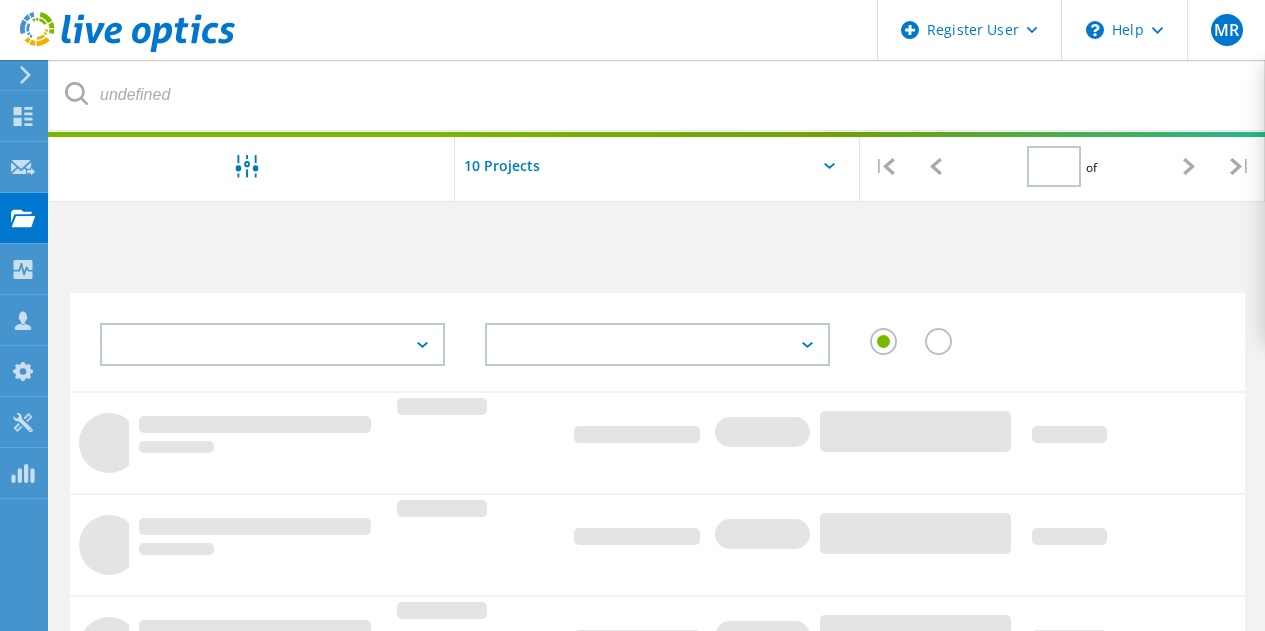 type on "1" 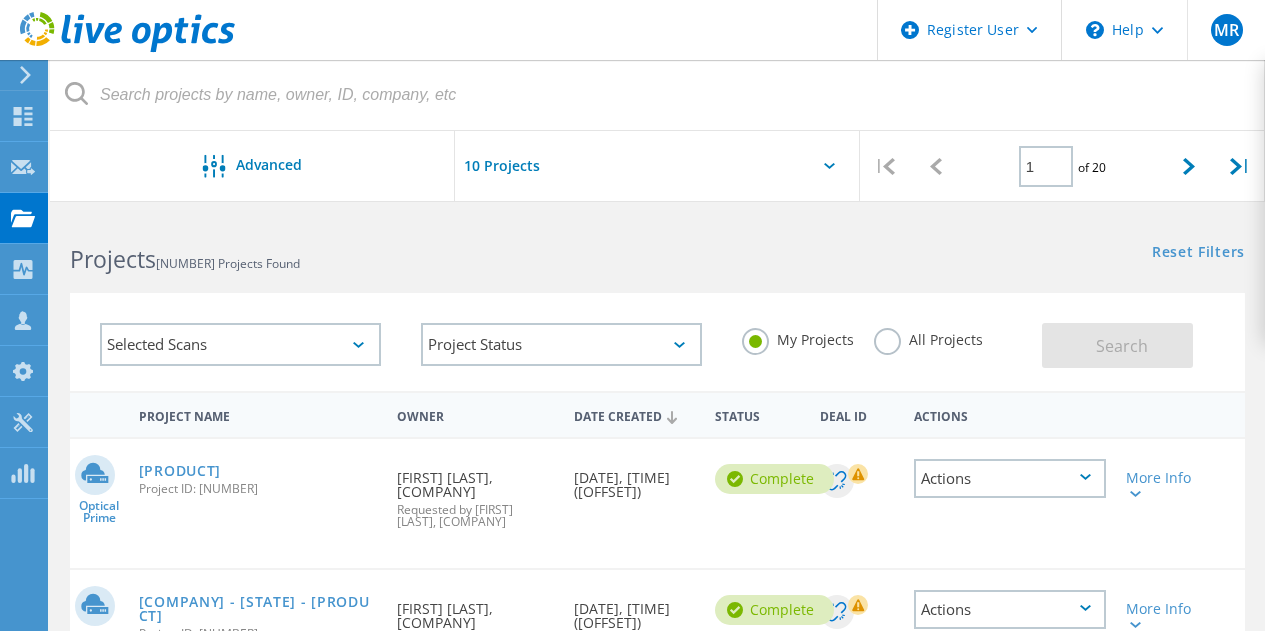 click on "Advanced" 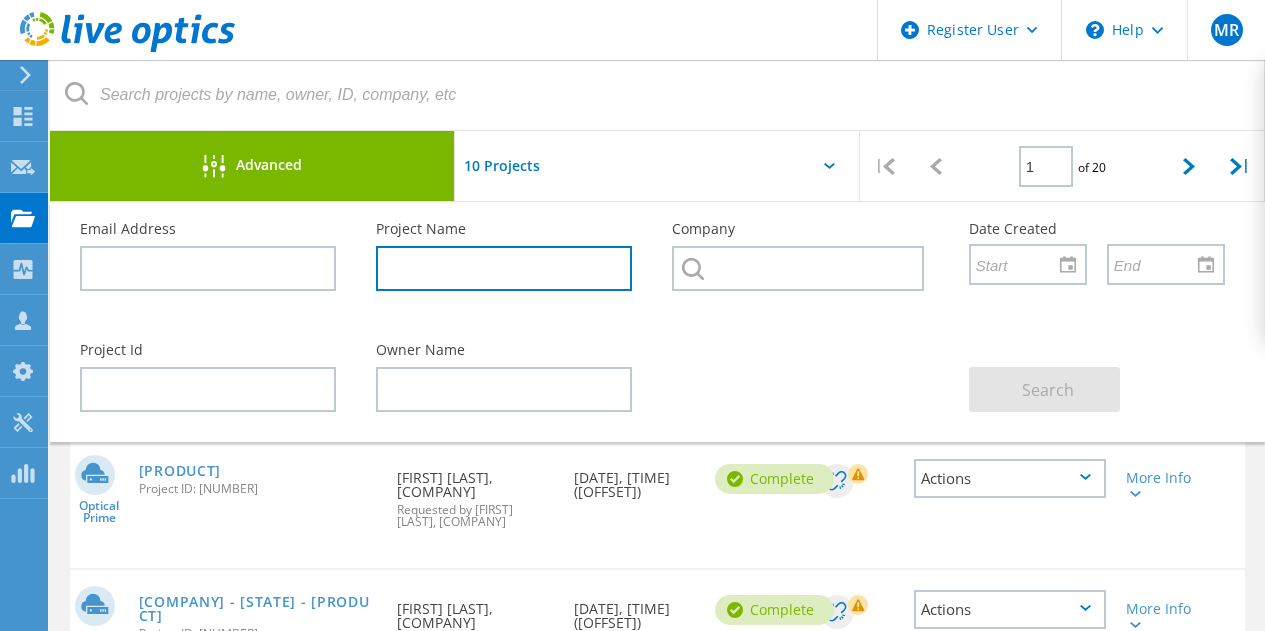 click 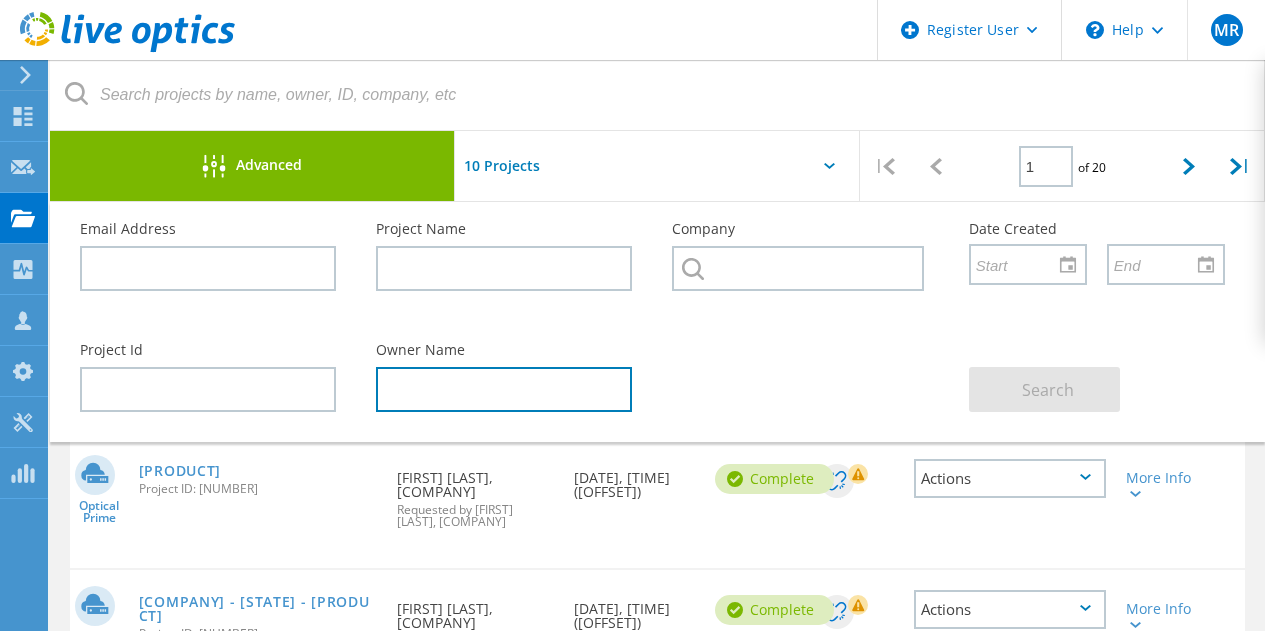 click 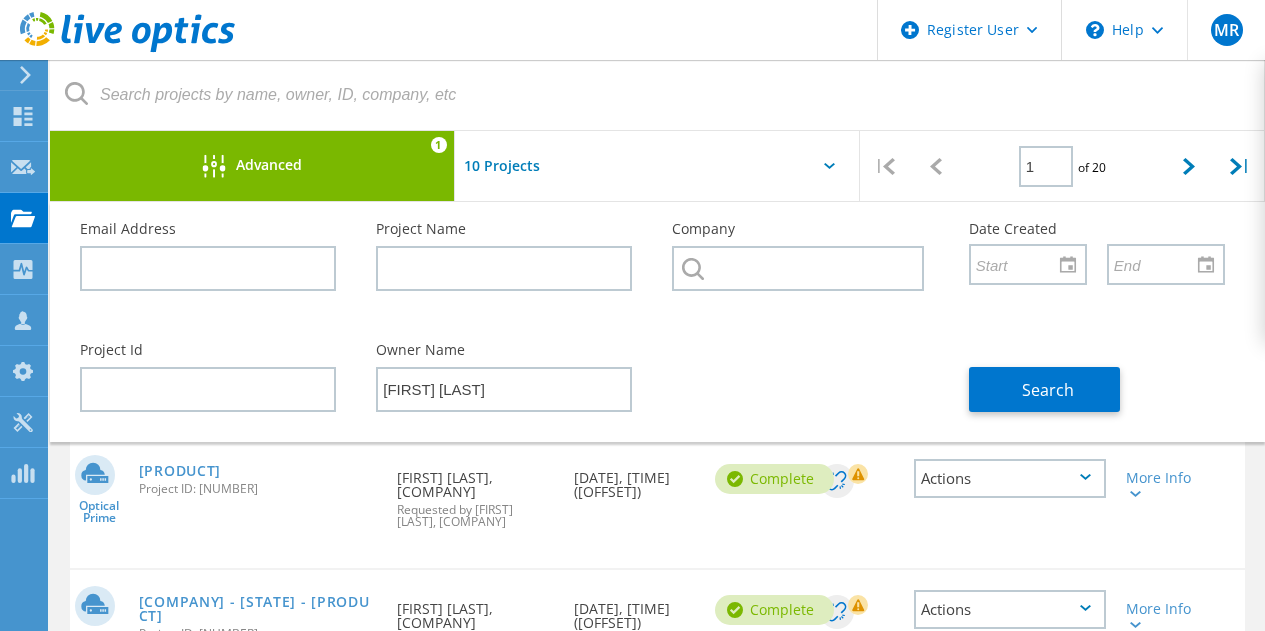 click on "Search" 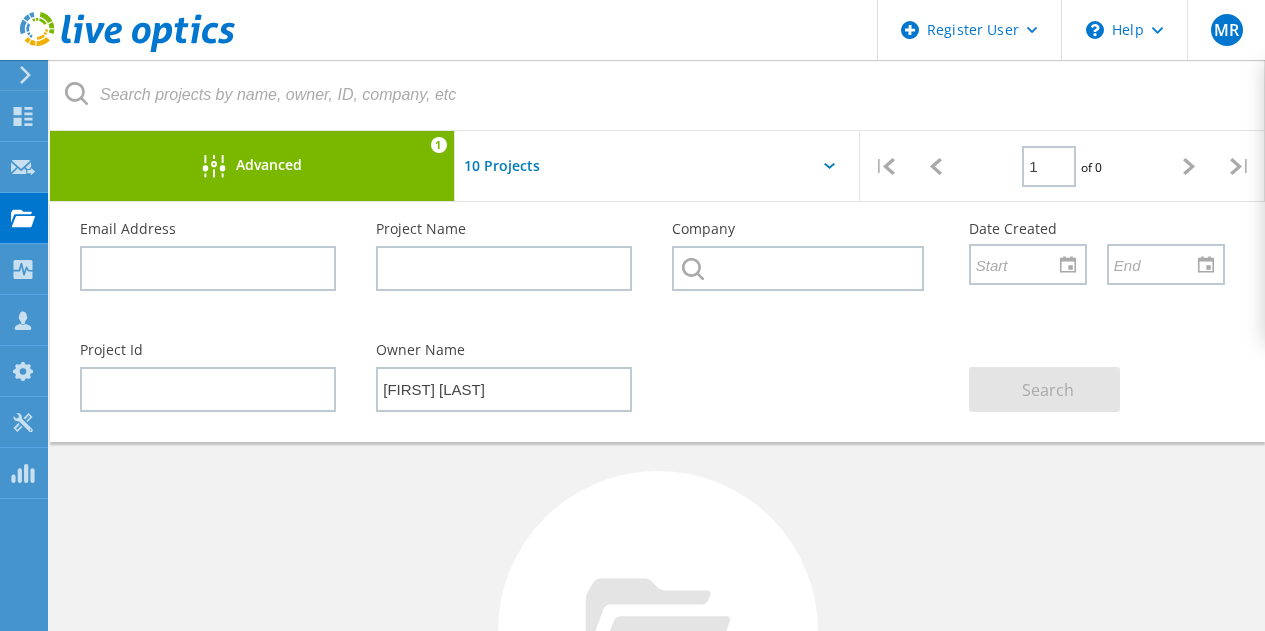 click on "Advanced" 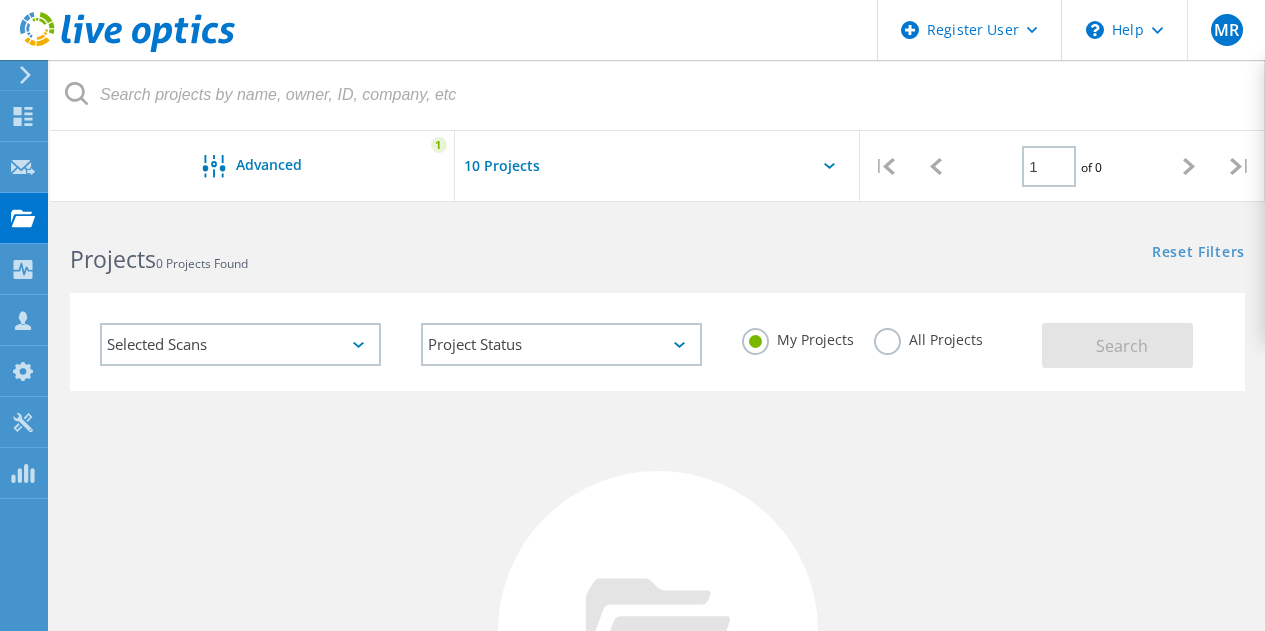 click on "All Projects" 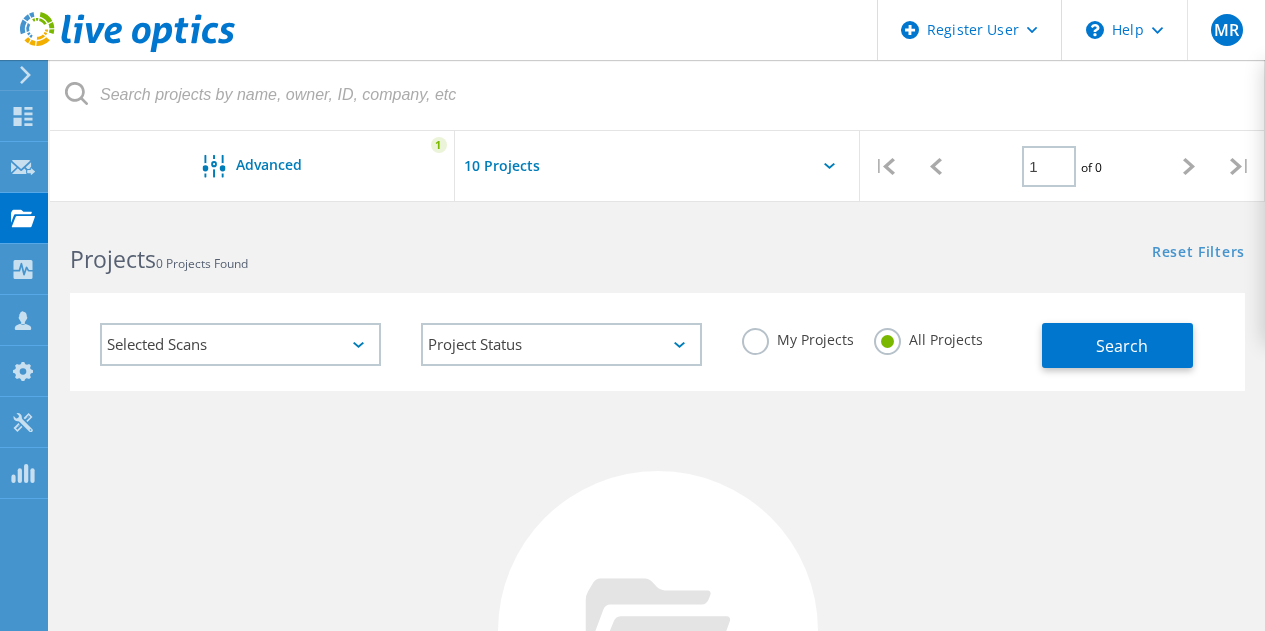 click on "Search" 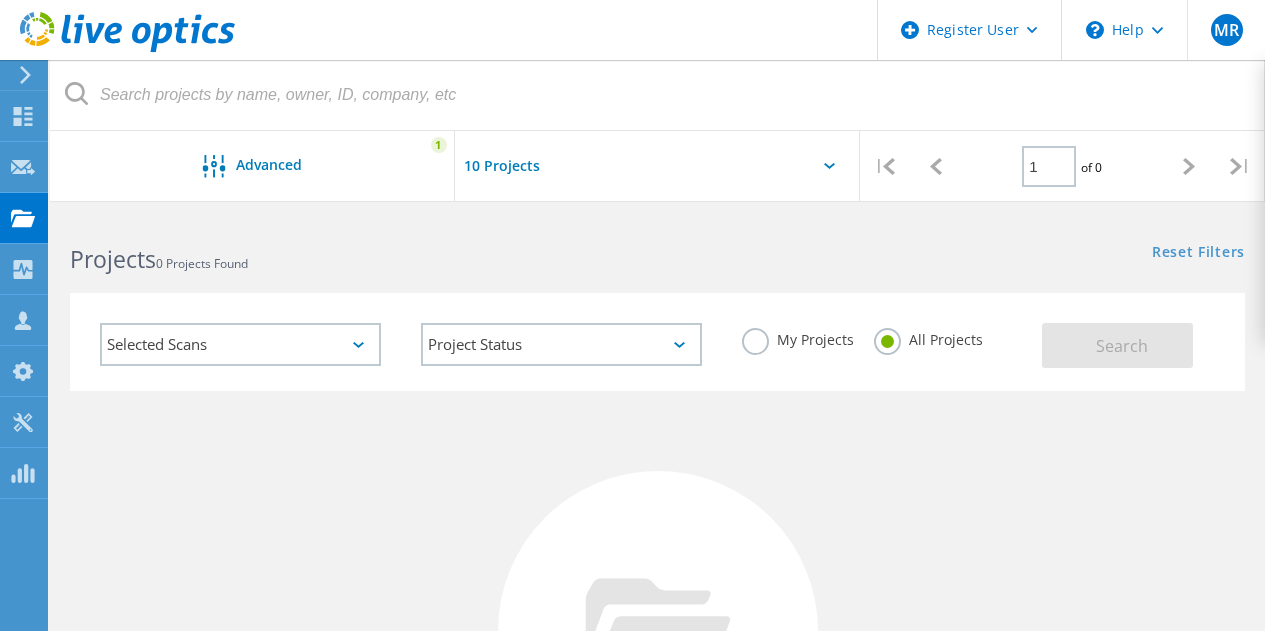 click on "Advanced" 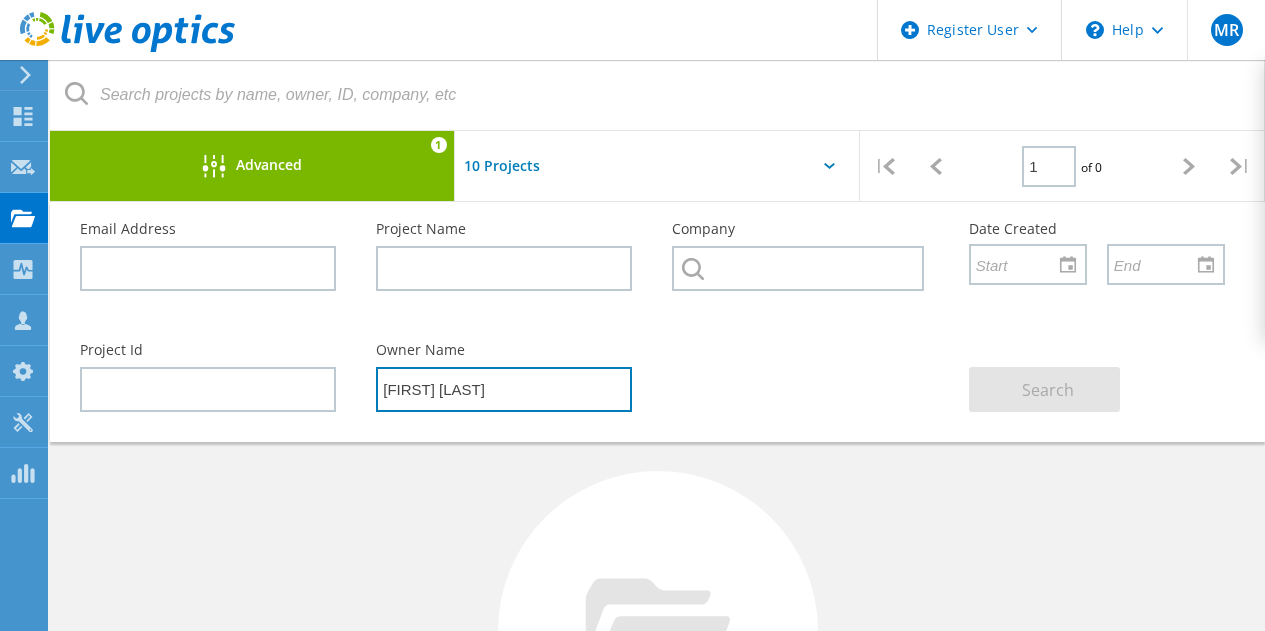 drag, startPoint x: 525, startPoint y: 388, endPoint x: 314, endPoint y: 373, distance: 211.5325 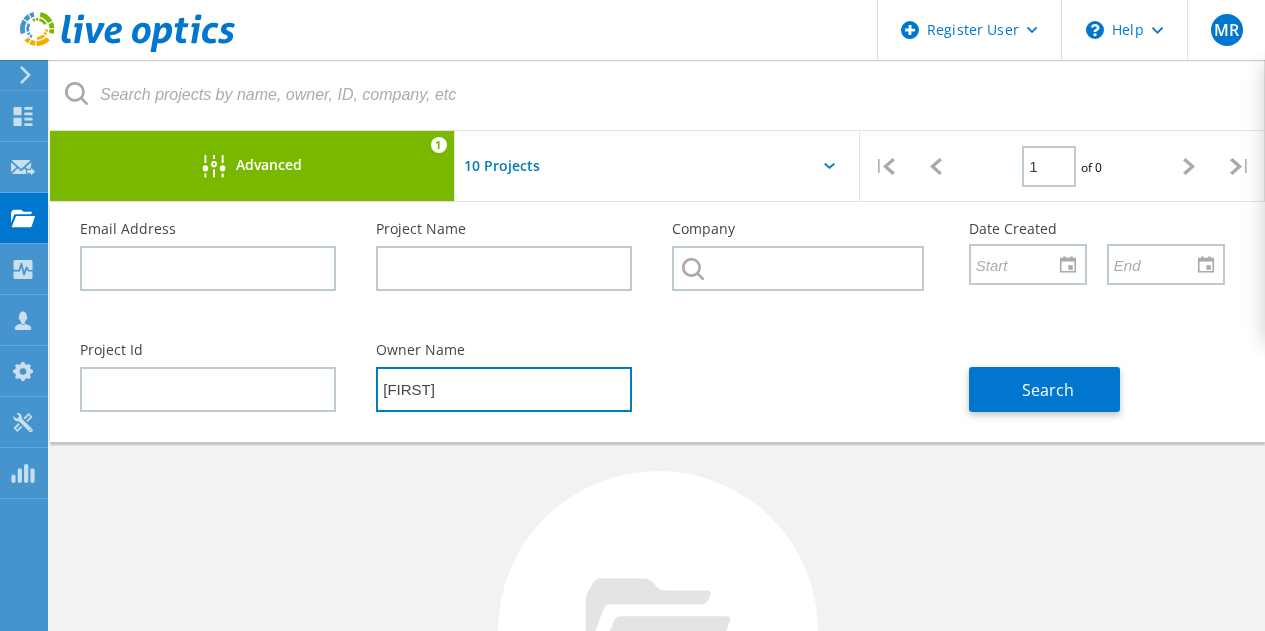 type on "Magdiel" 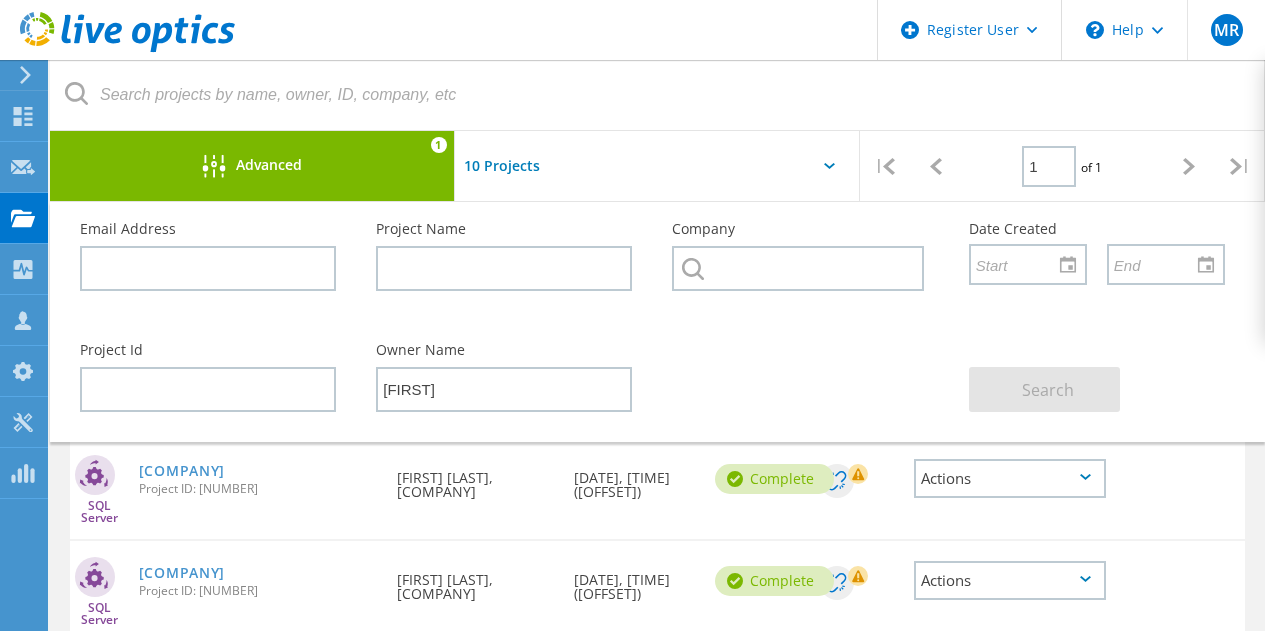 click 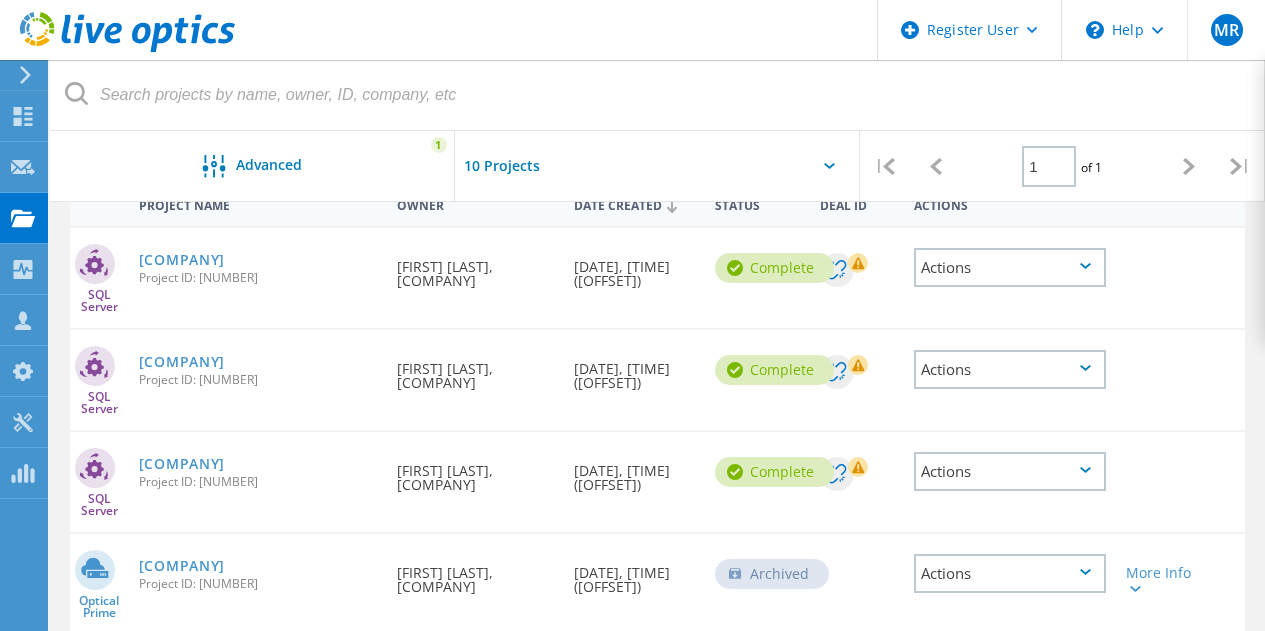 scroll, scrollTop: 0, scrollLeft: 0, axis: both 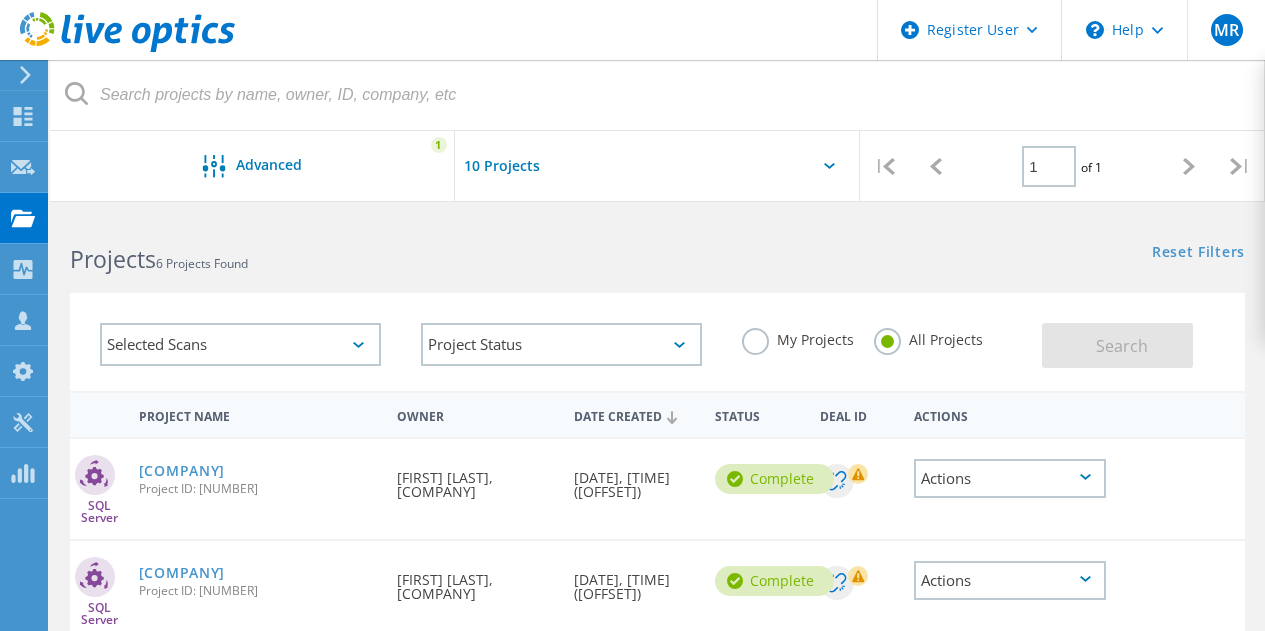 click on "Request Capture" at bounding box center [-66, 167] 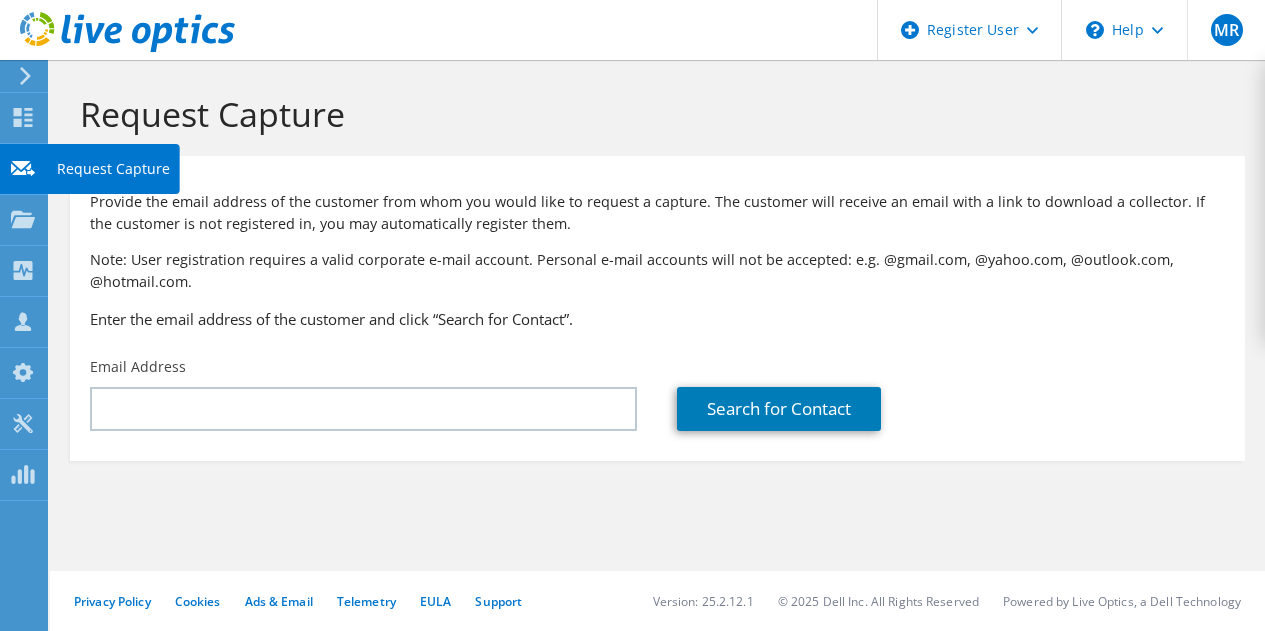 scroll, scrollTop: 0, scrollLeft: 0, axis: both 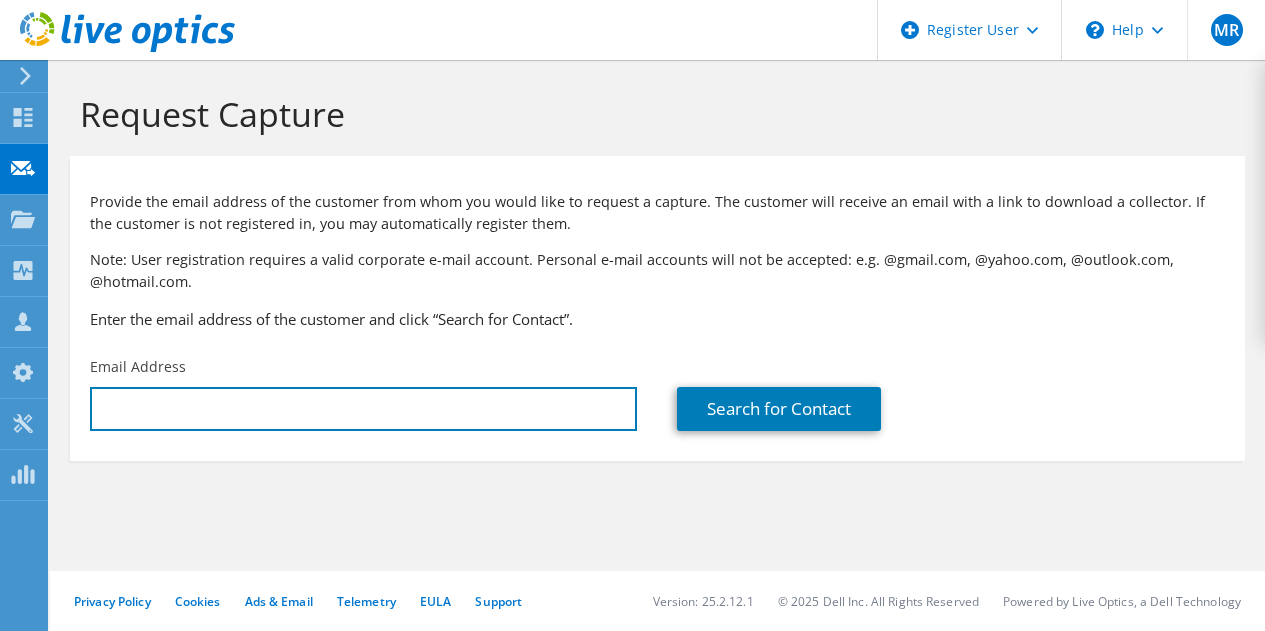 click at bounding box center (363, 409) 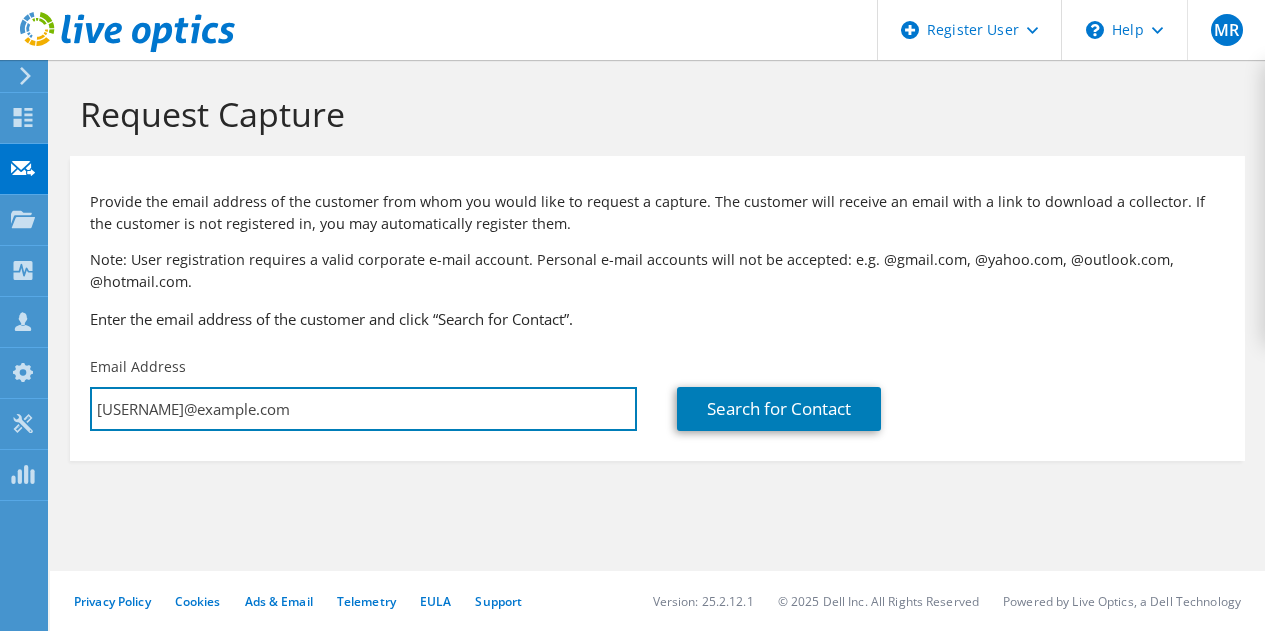 drag, startPoint x: 370, startPoint y: 412, endPoint x: 0, endPoint y: 396, distance: 370.3458 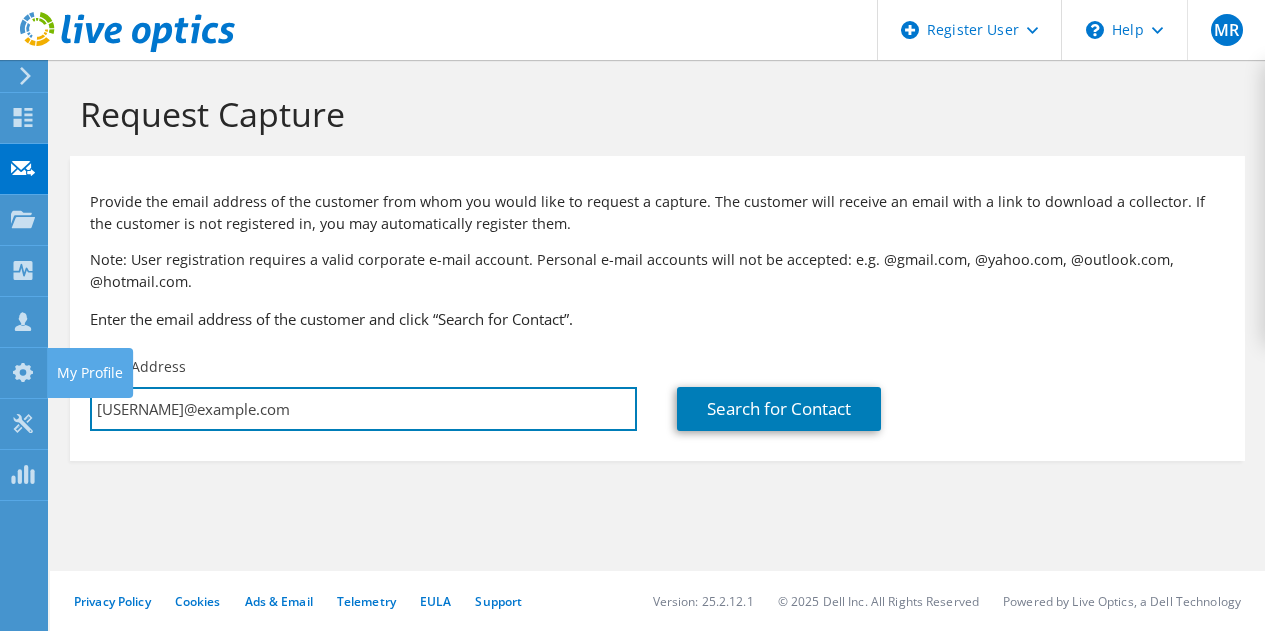 type on "[USERNAME]@example.com" 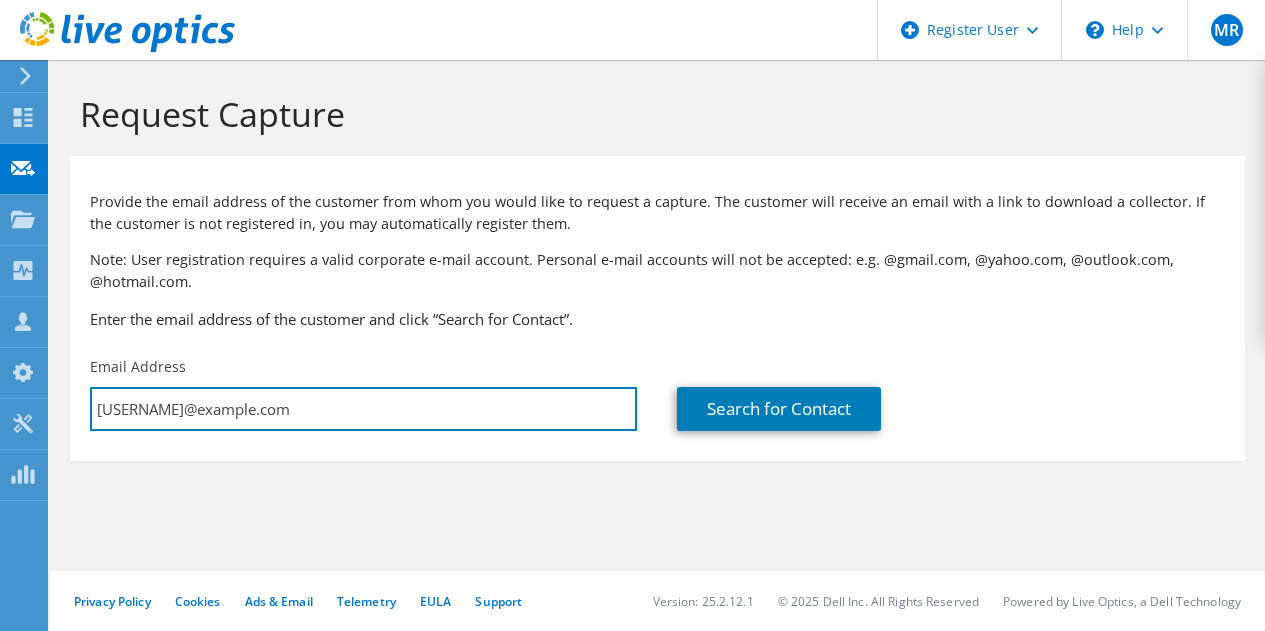 click on "[USERNAME]@example.com" at bounding box center [363, 409] 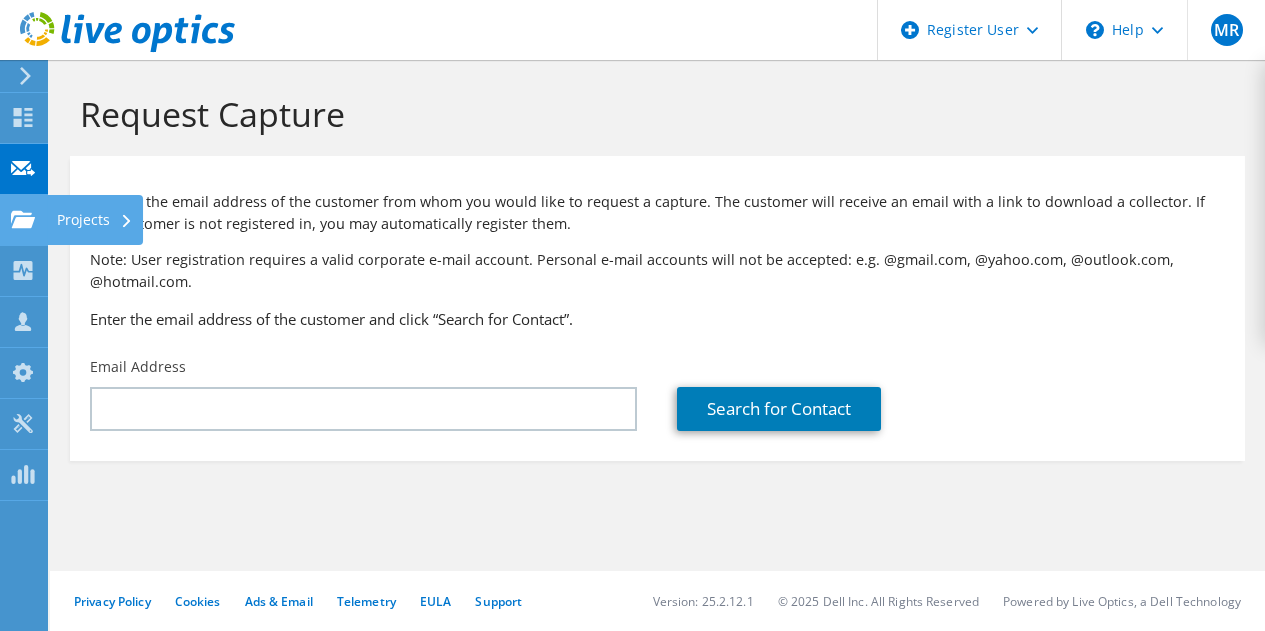 click on "Projects" at bounding box center [95, 220] 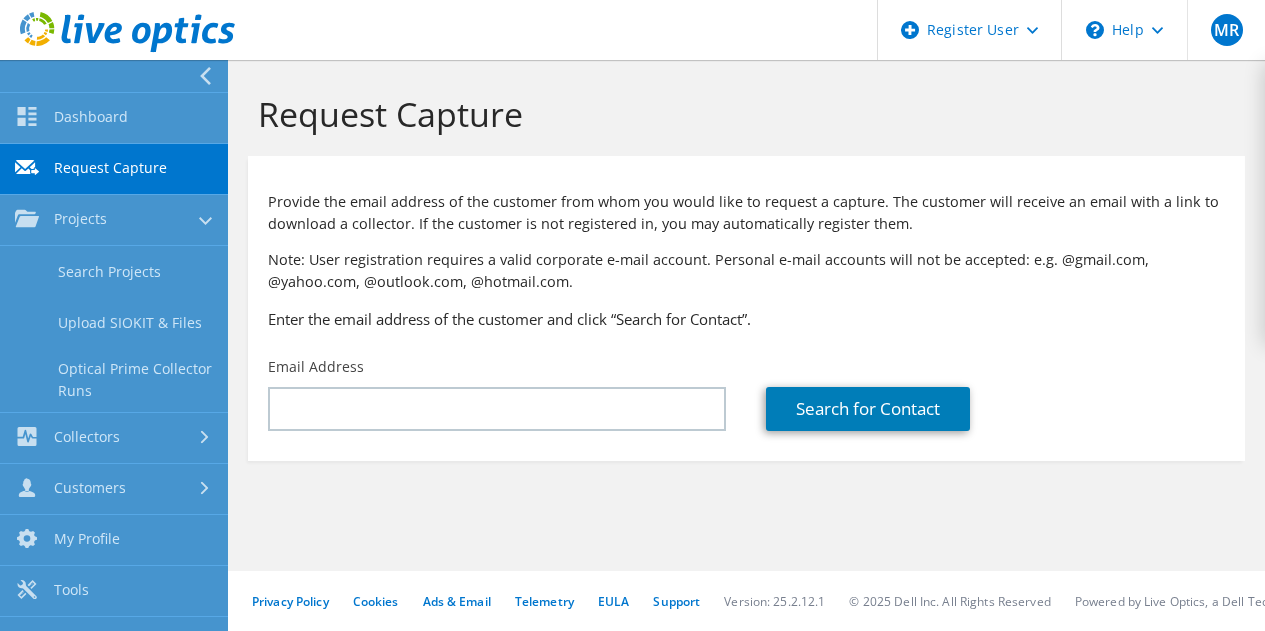 click on "Search Projects" at bounding box center (114, 271) 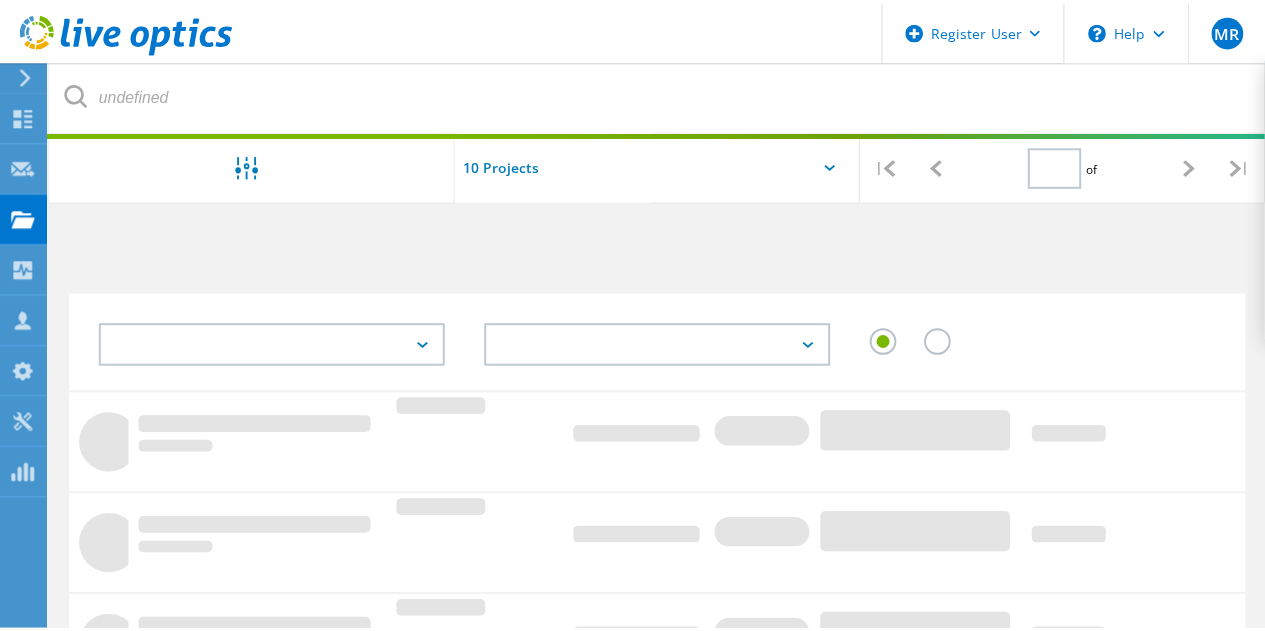 scroll, scrollTop: 0, scrollLeft: 0, axis: both 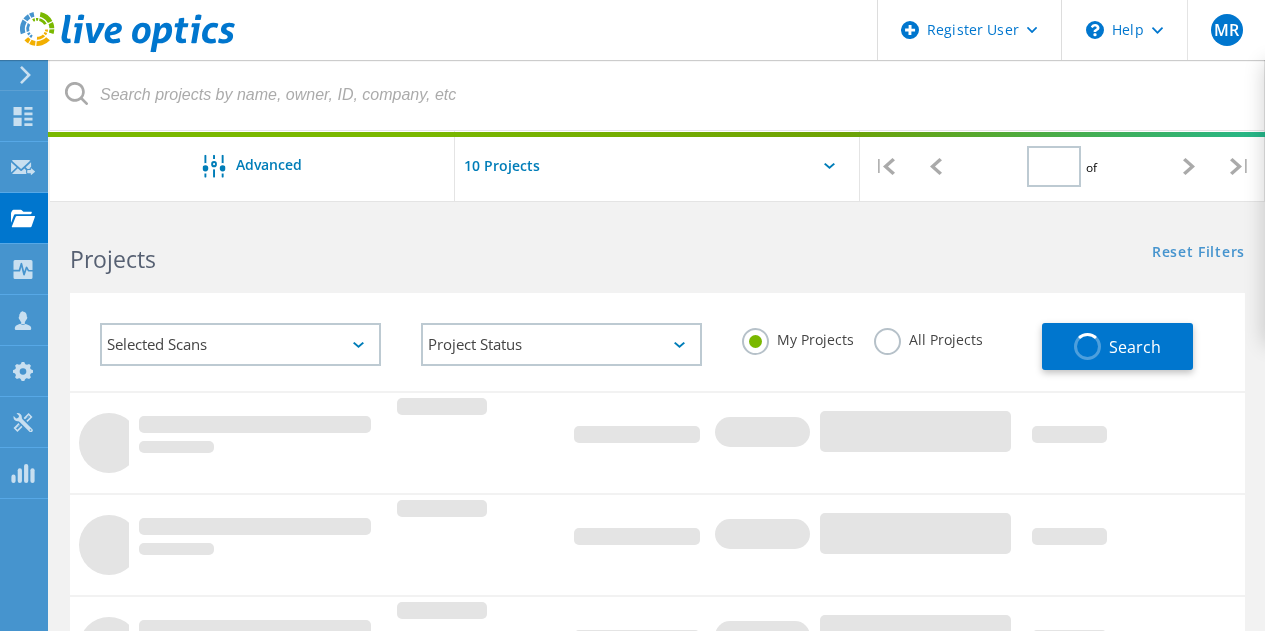 type on "1" 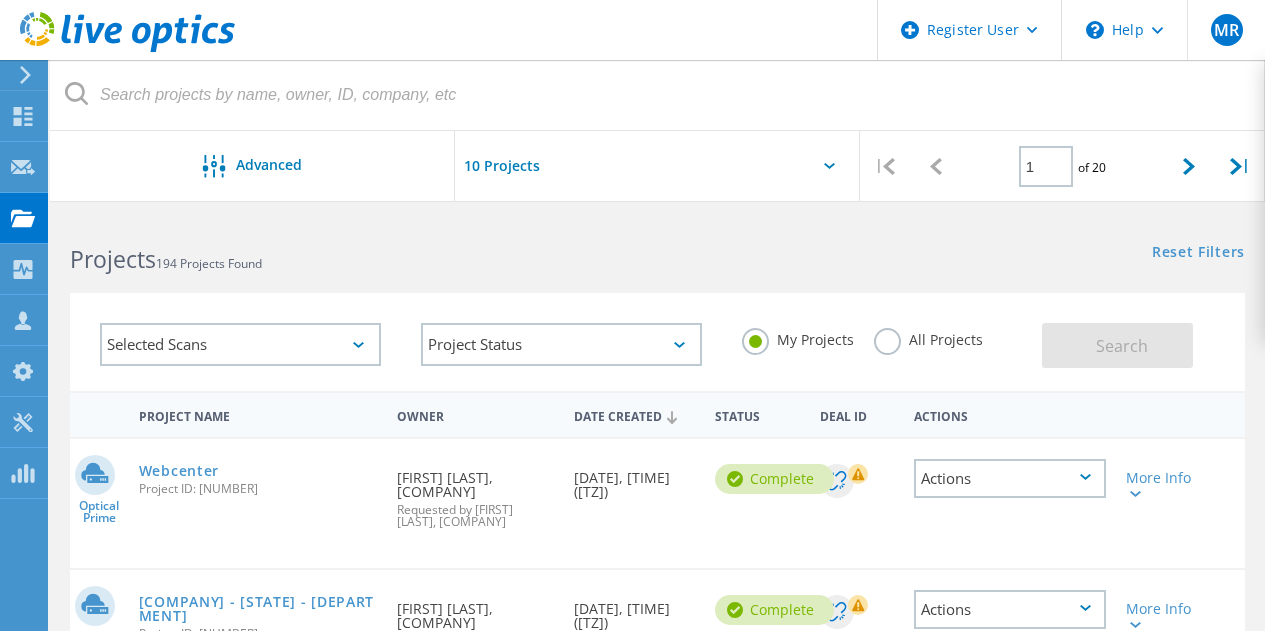 click on "Advanced" 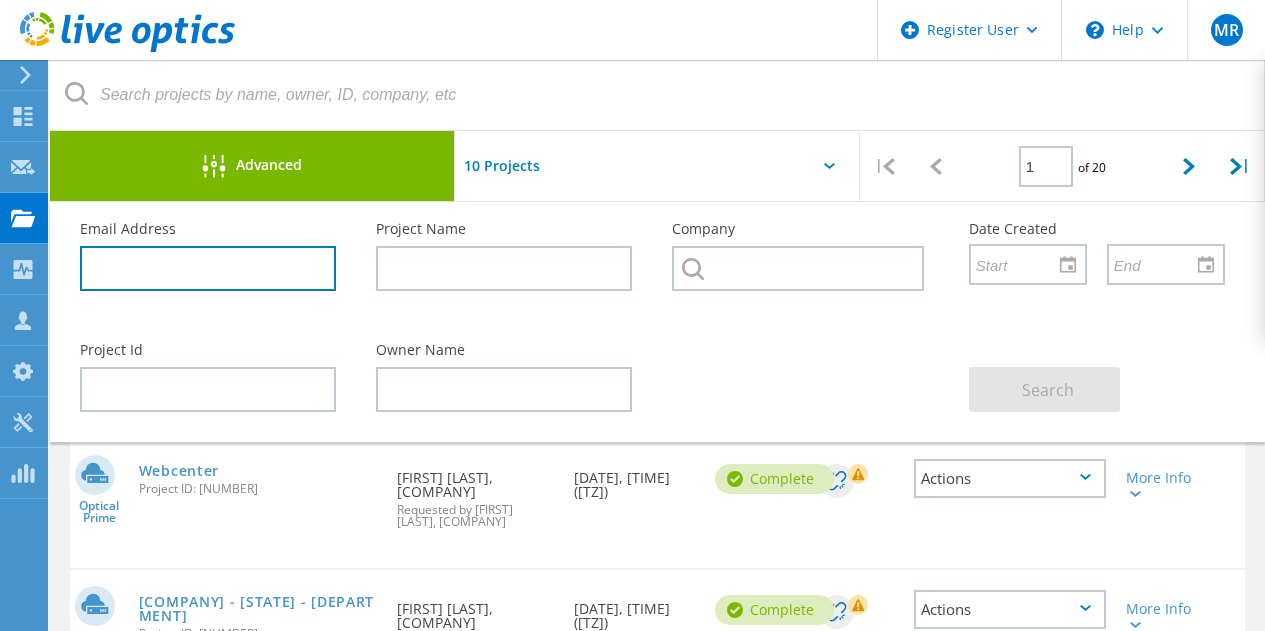 click 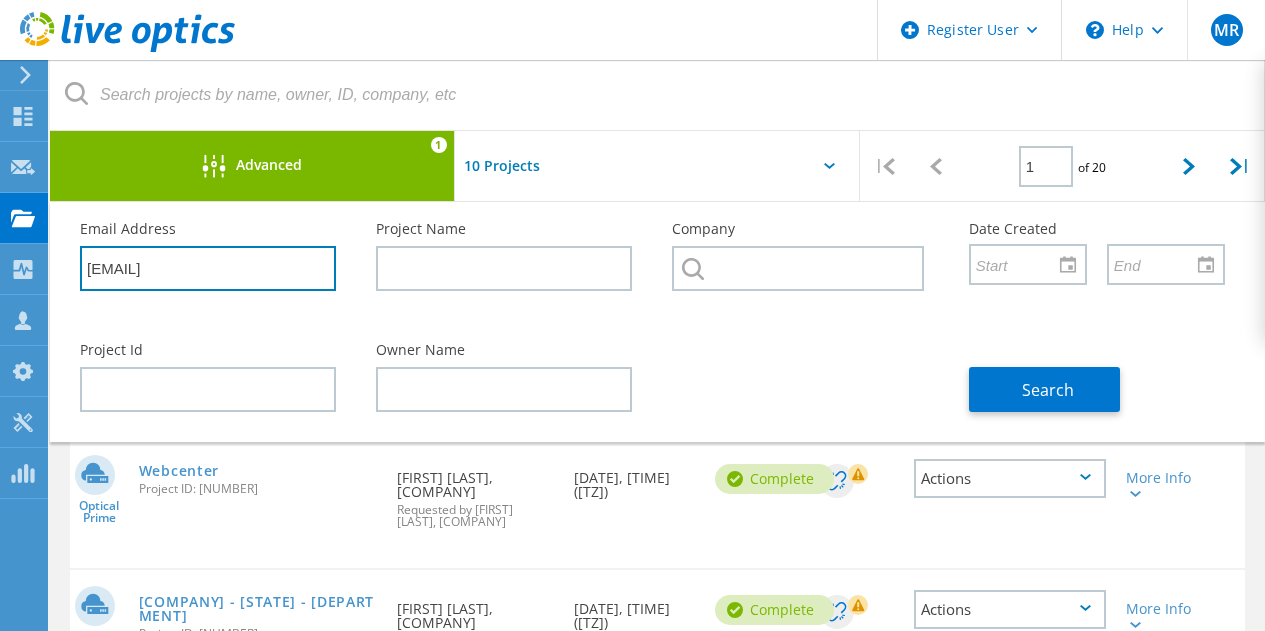 type on "[USERNAME]@example.com" 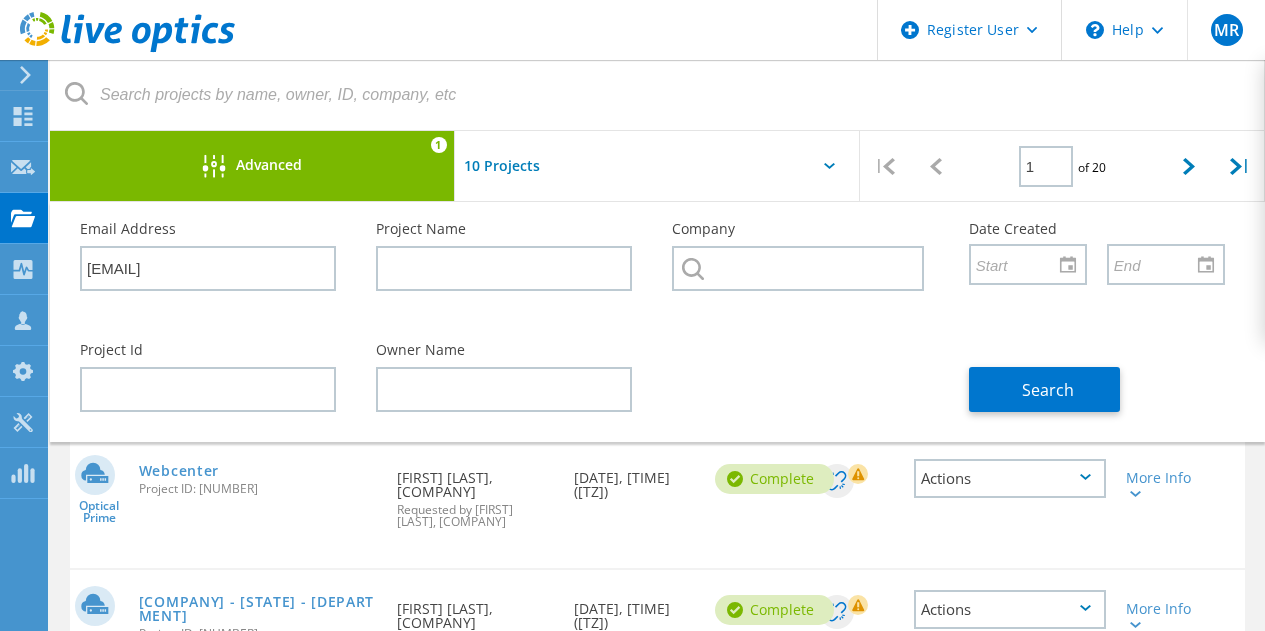 click on "Search" 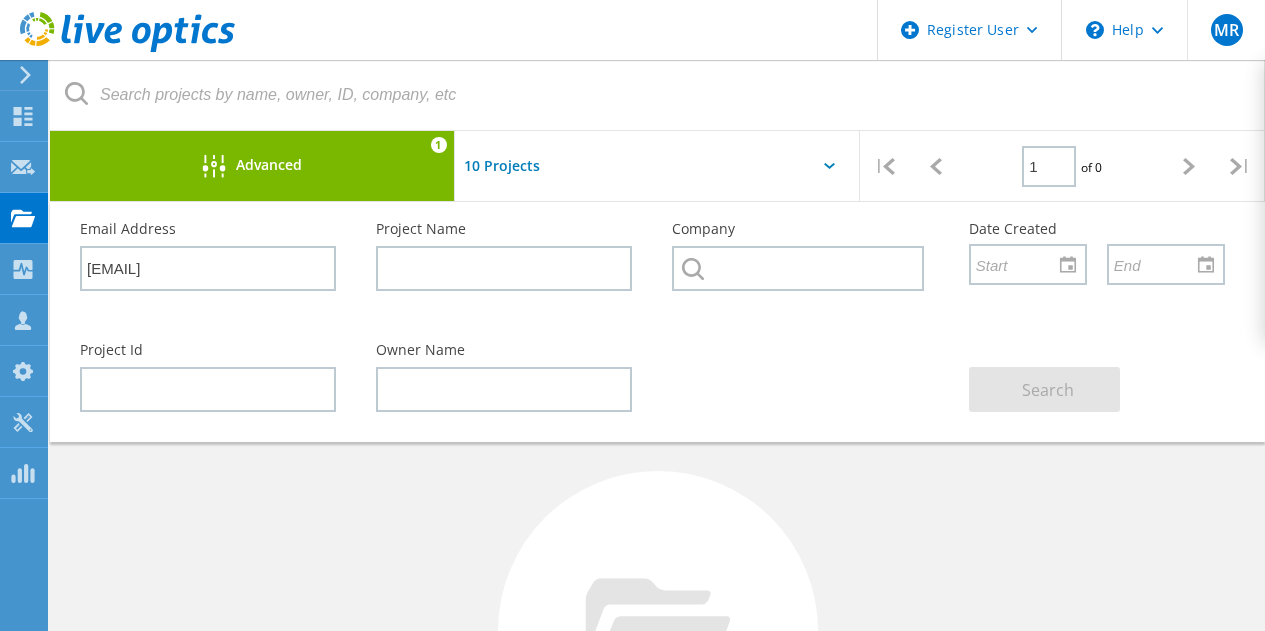 click 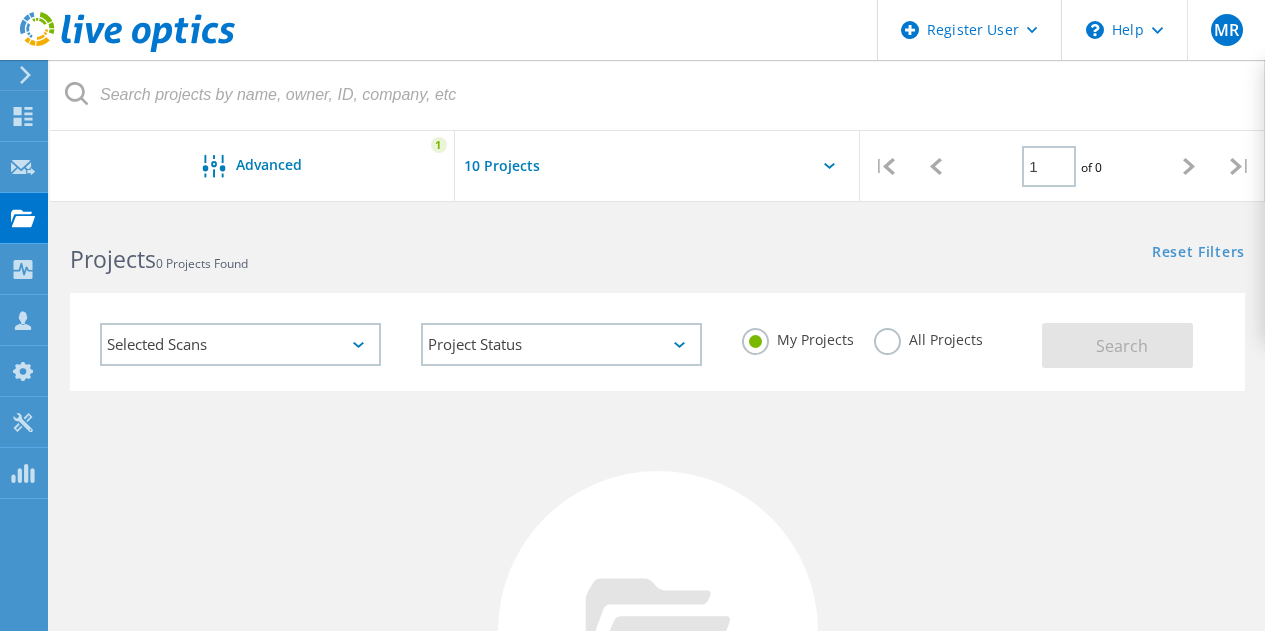 click 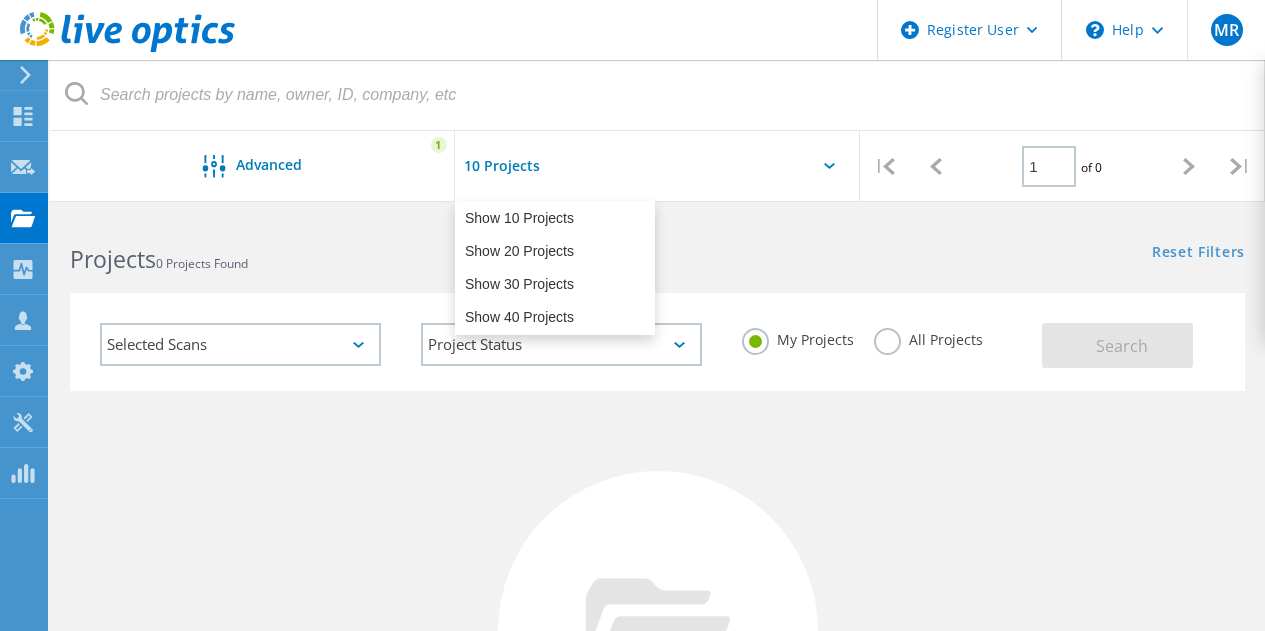 click 